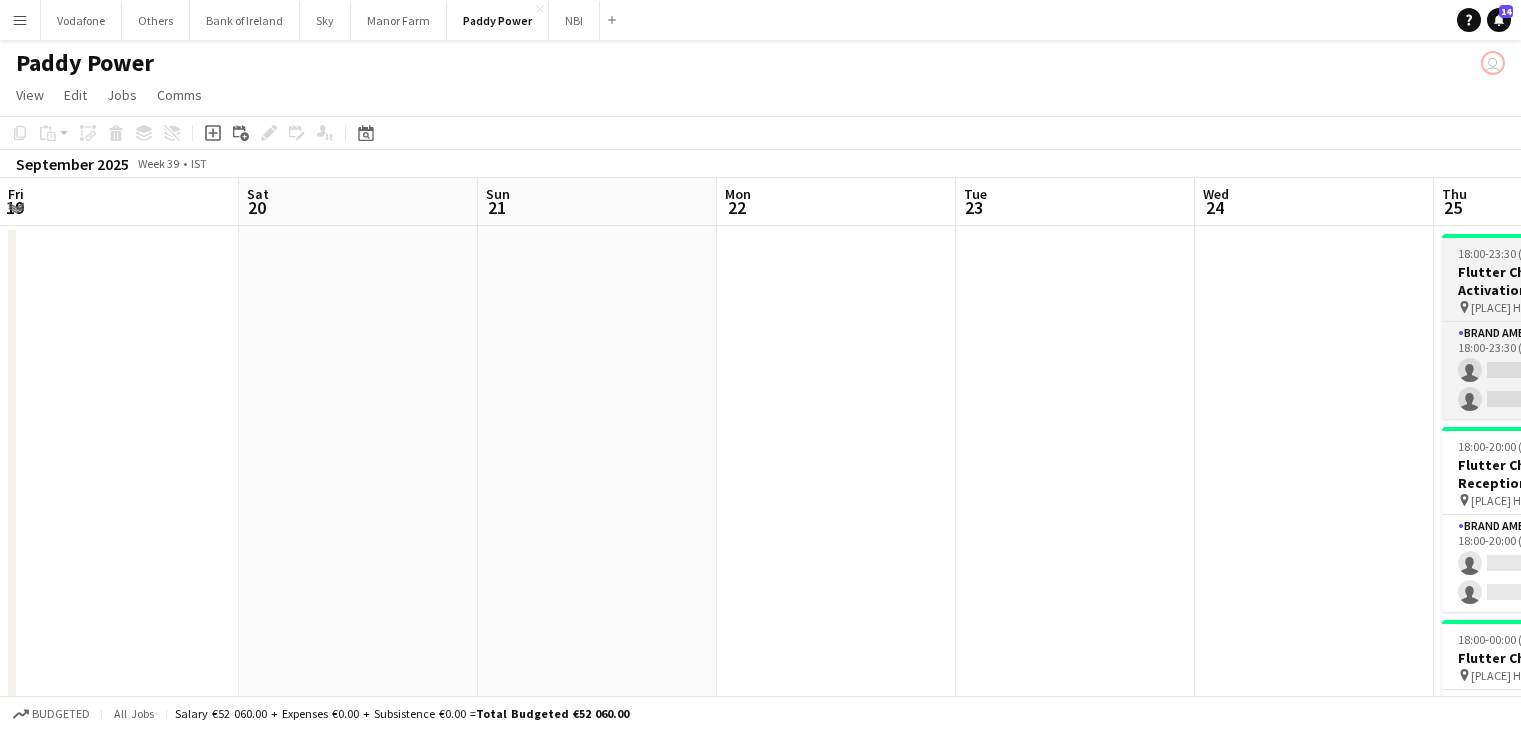 scroll, scrollTop: 0, scrollLeft: 0, axis: both 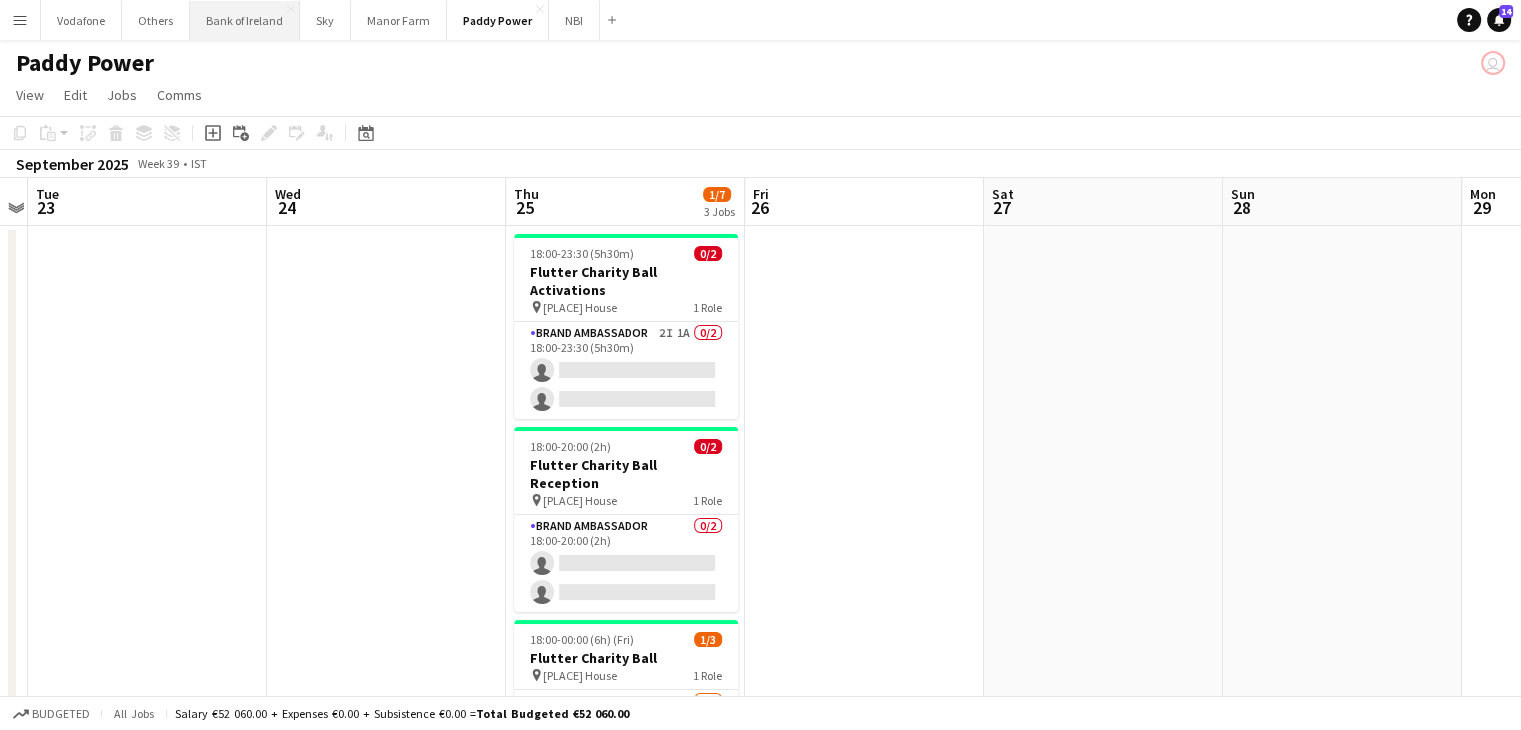 click on "Bank of Ireland
Close" at bounding box center [245, 20] 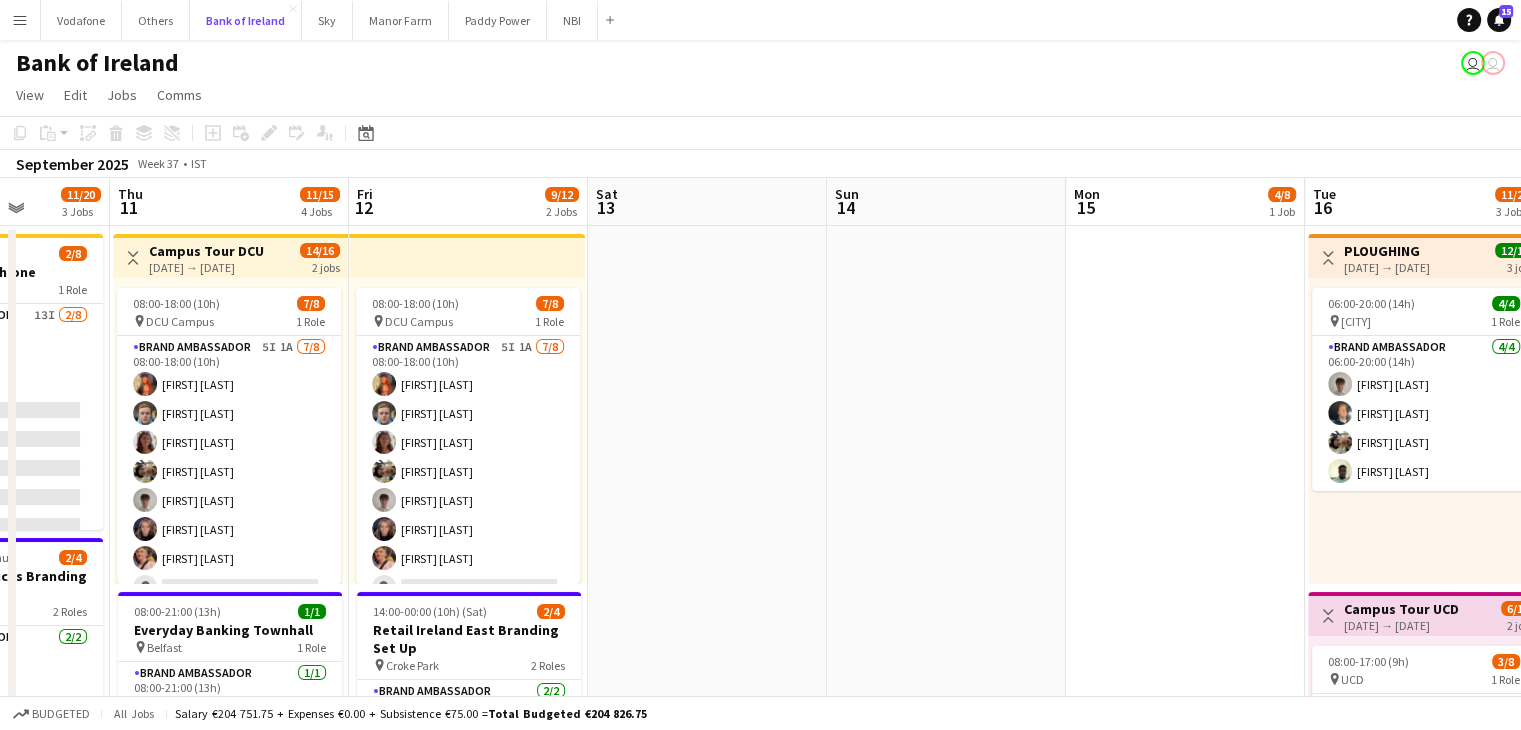 scroll, scrollTop: 0, scrollLeft: 575, axis: horizontal 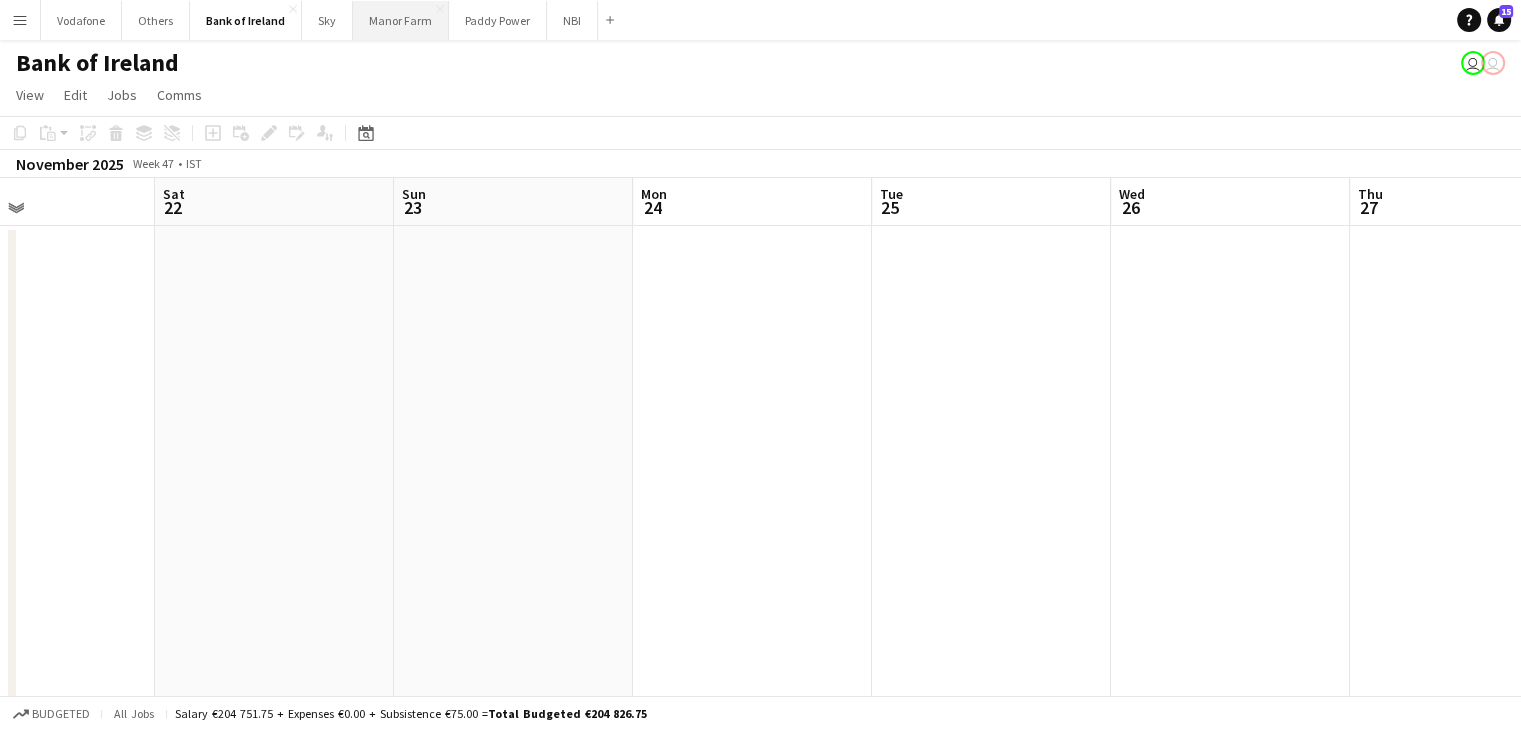 click on "Manor Farm
Close" at bounding box center [401, 20] 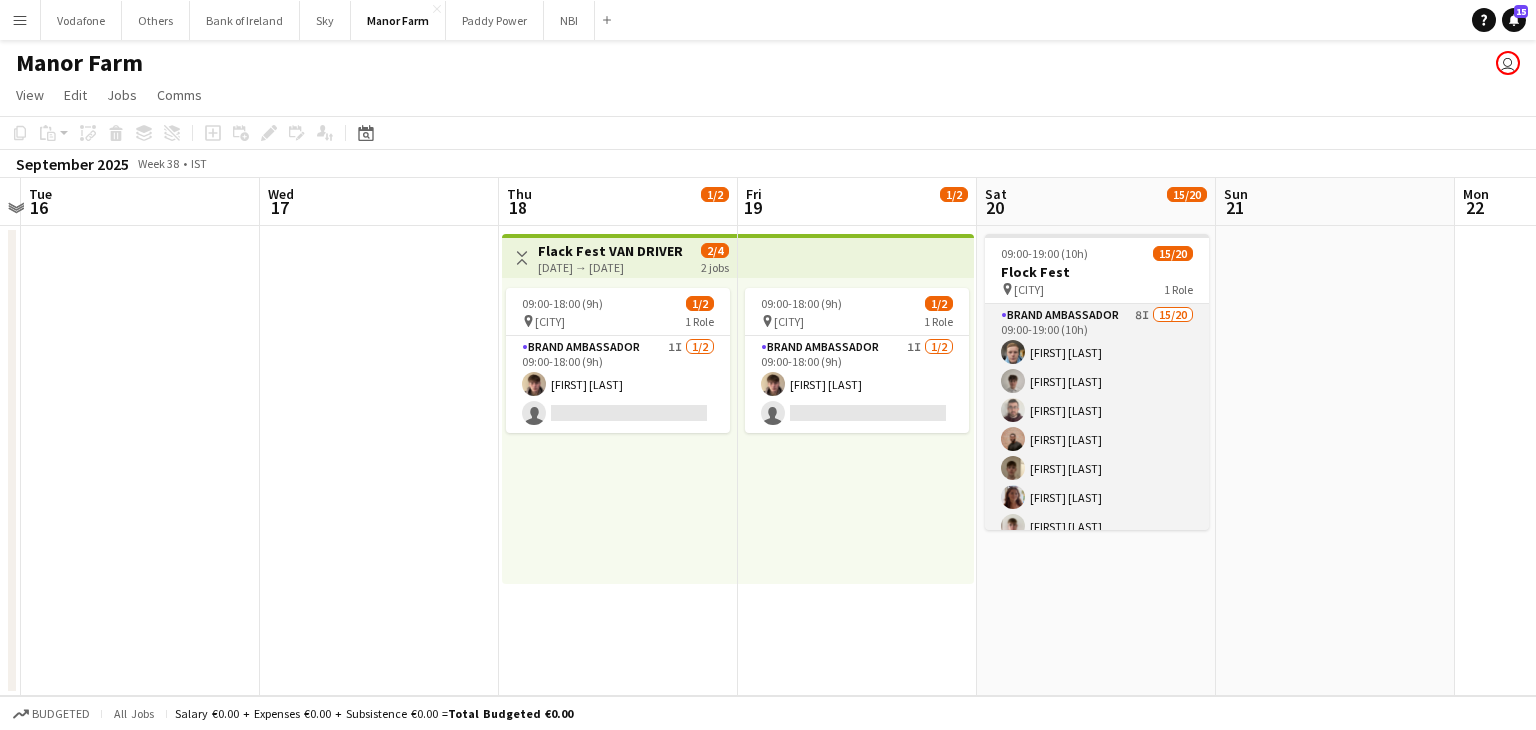 click on "Brand Ambassador   8I   15/20   [TIME]
[FIRST] [LAST] [FIRST] [LAST] [FIRST] [LAST] [FIRST] [LAST] [FIRST] [LAST] [FIRST] [LAST] [FIRST] [LAST] [FIRST] [LAST] [FIRST] [LAST] [FIRST] [LAST] [FIRST] [LAST] [FIRST] [LAST] [FIRST] [LAST] [FIRST] [LAST]
single-neutral-actions
single-neutral-actions
single-neutral-actions
single-neutral-actions
single-neutral-actions" at bounding box center [1097, 613] 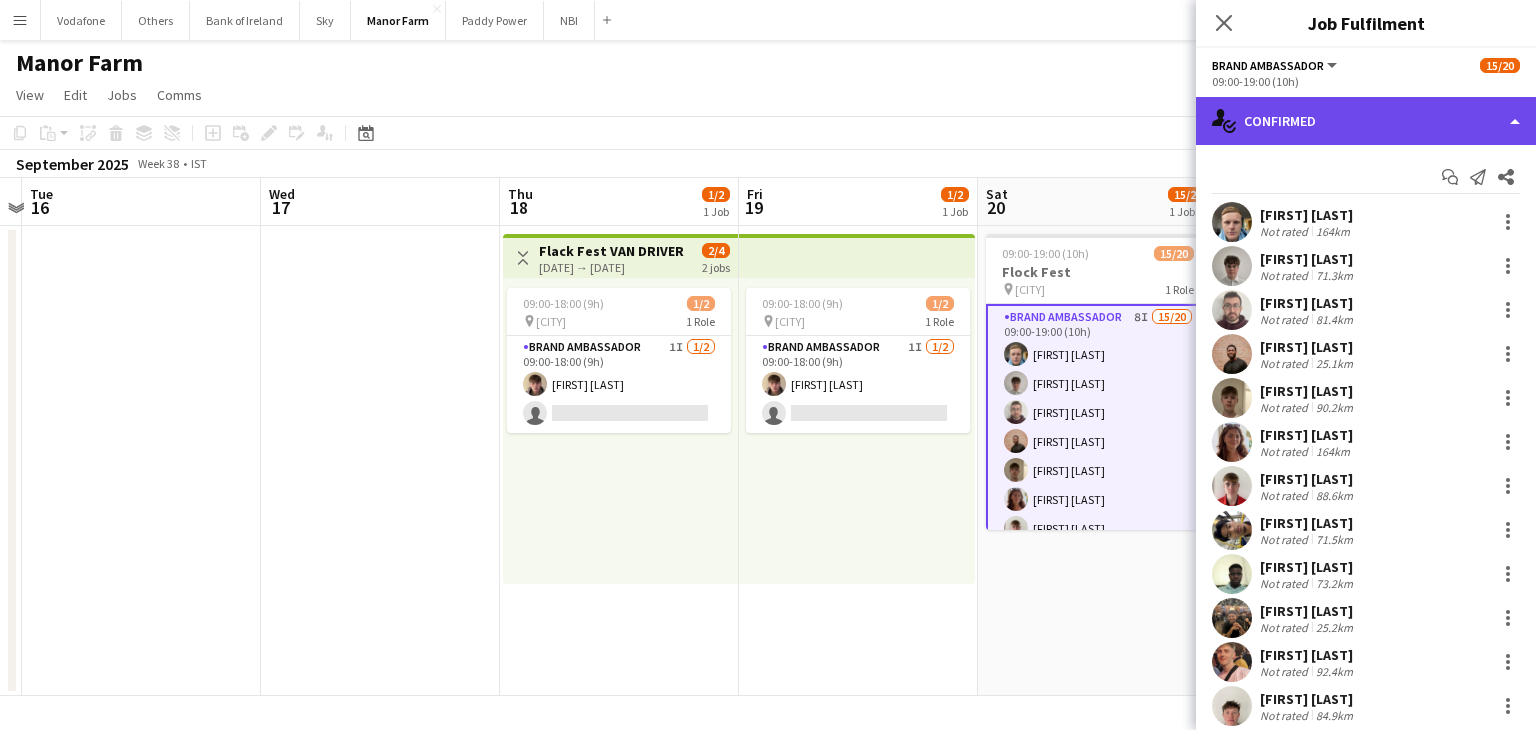 click on "single-neutral-actions-check-2
Confirmed" 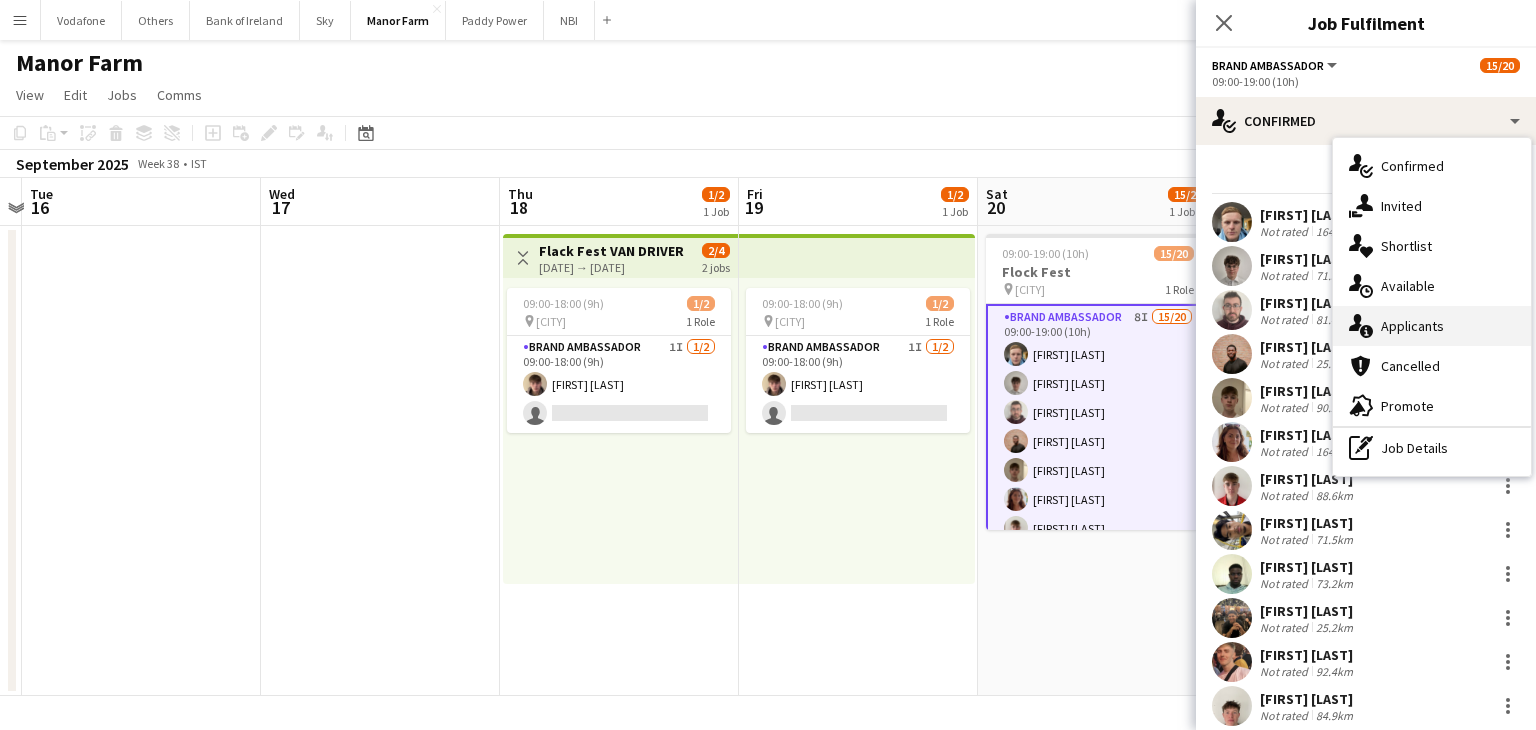 click on "single-neutral-actions-information
Applicants" at bounding box center [1432, 326] 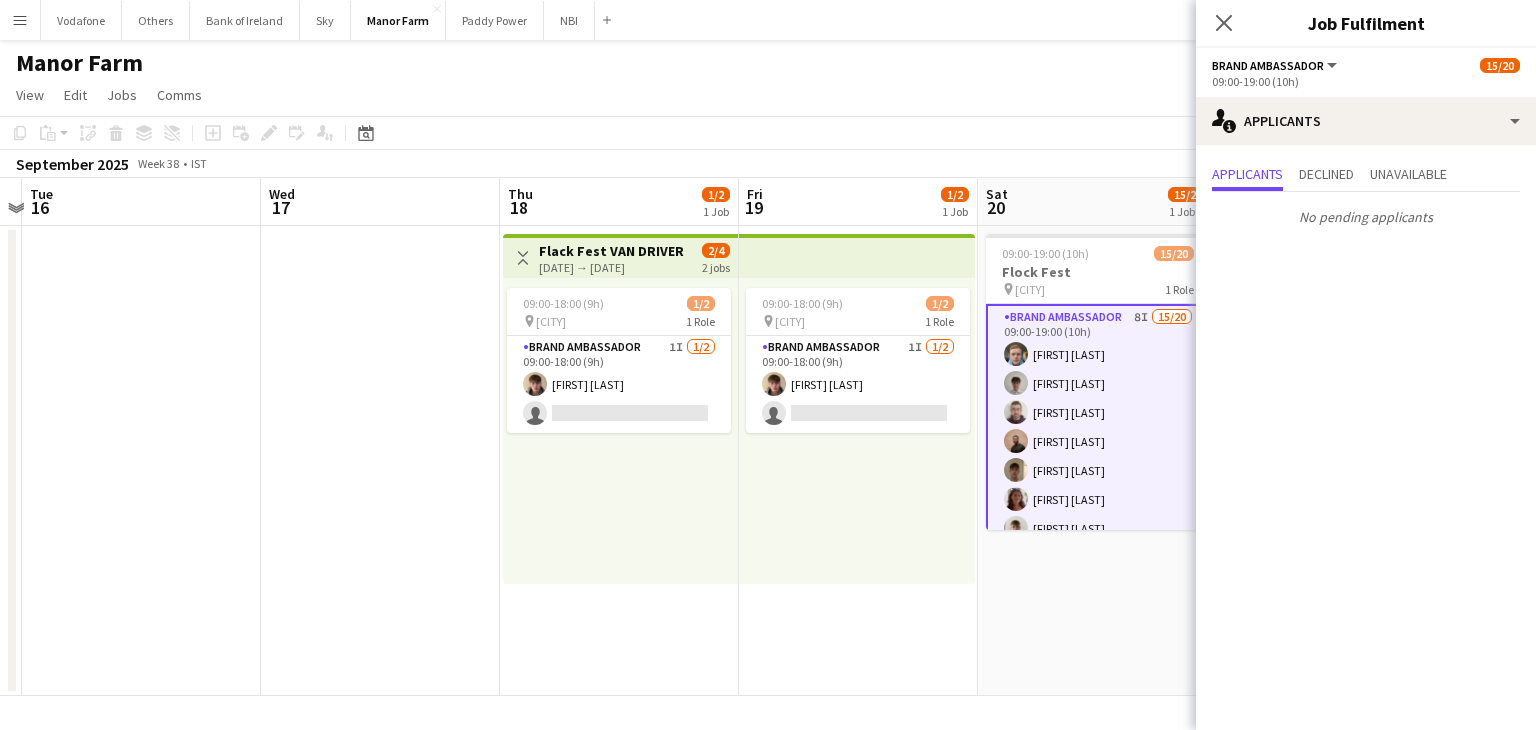 click on "[TIME]    1/2
pin
[CITY]   1 Role   Brand Ambassador   1I   1/2   [TIME]
[FIRST] [LAST]
single-neutral-actions" at bounding box center [858, 461] 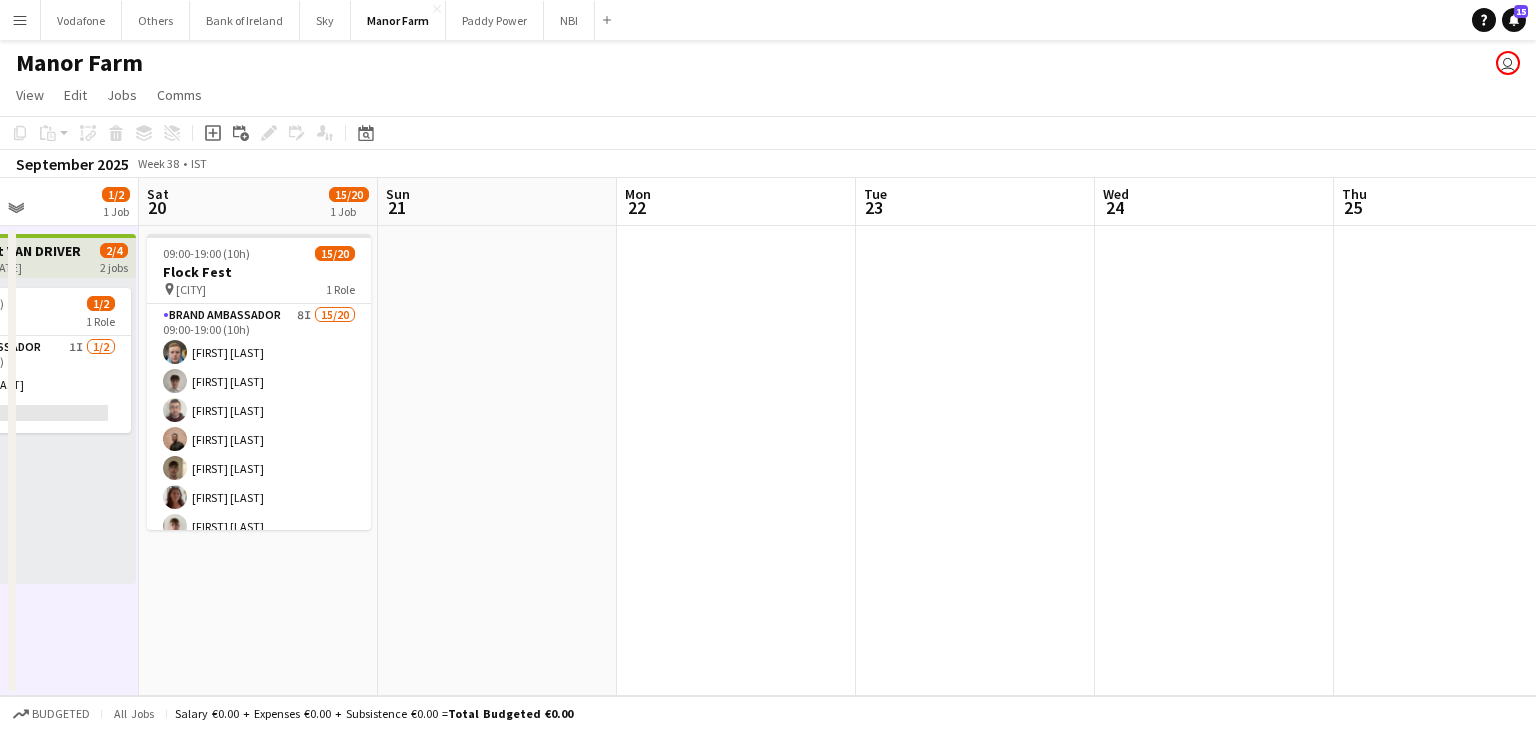 scroll, scrollTop: 0, scrollLeft: 544, axis: horizontal 